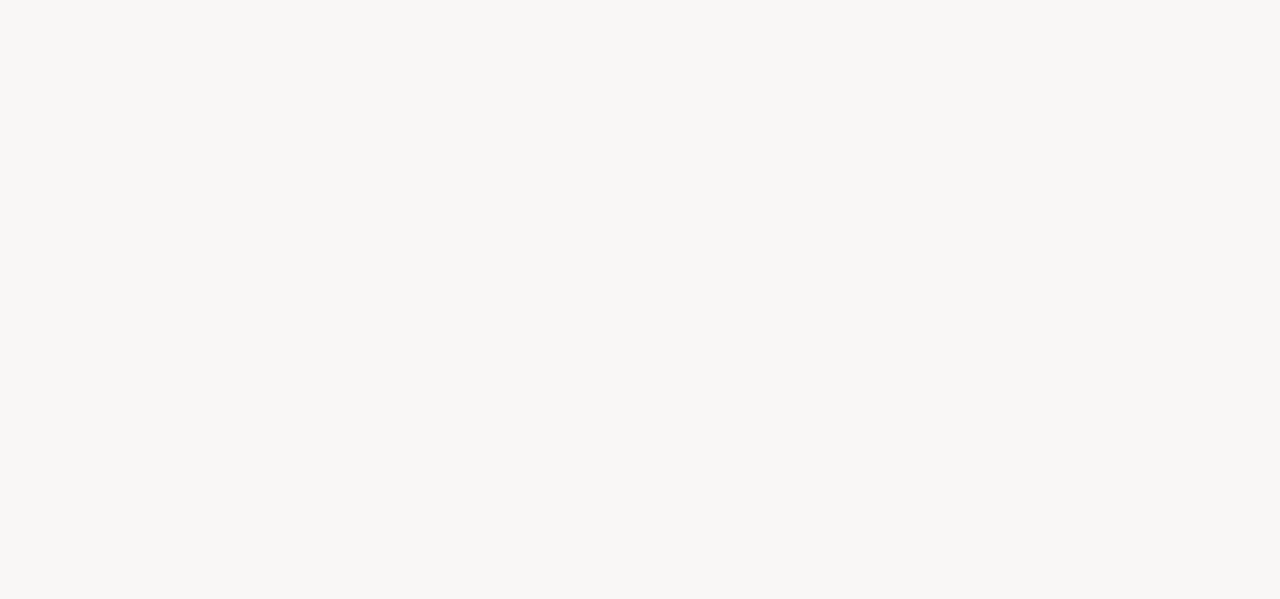 scroll, scrollTop: 0, scrollLeft: 0, axis: both 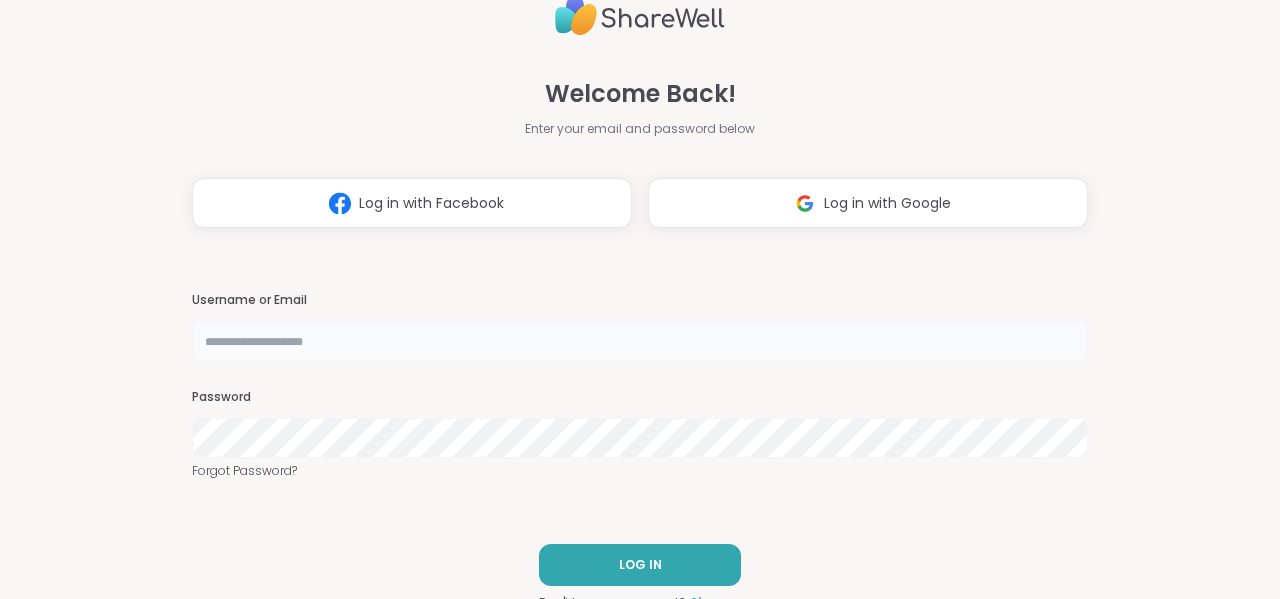 click at bounding box center (640, 341) 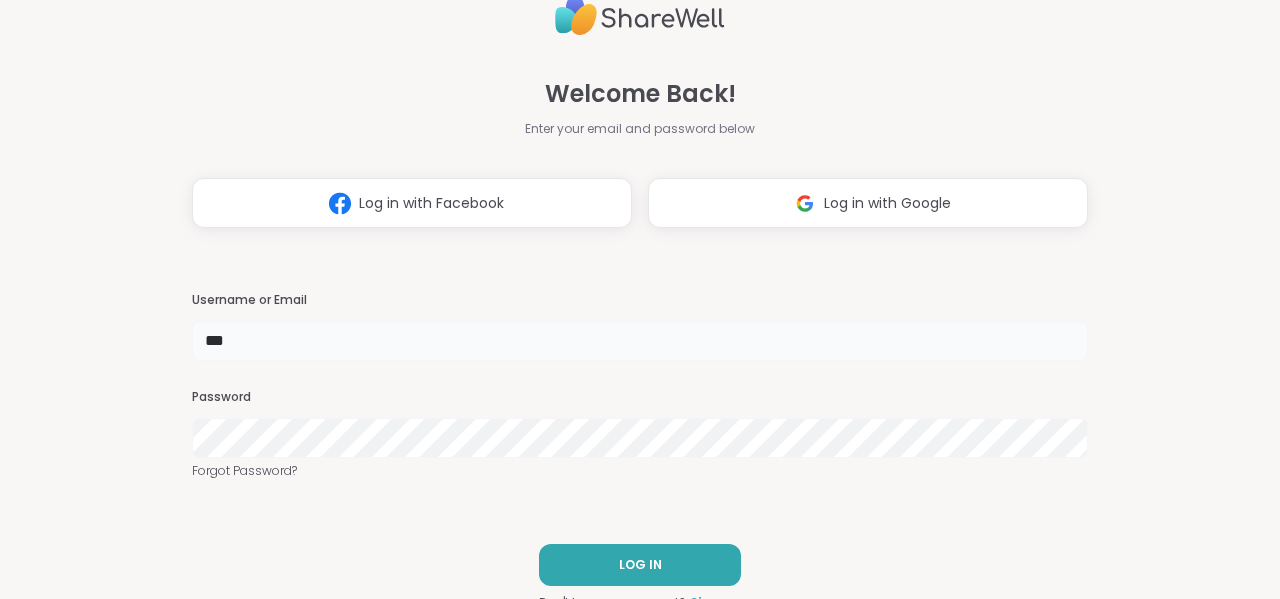 type on "****" 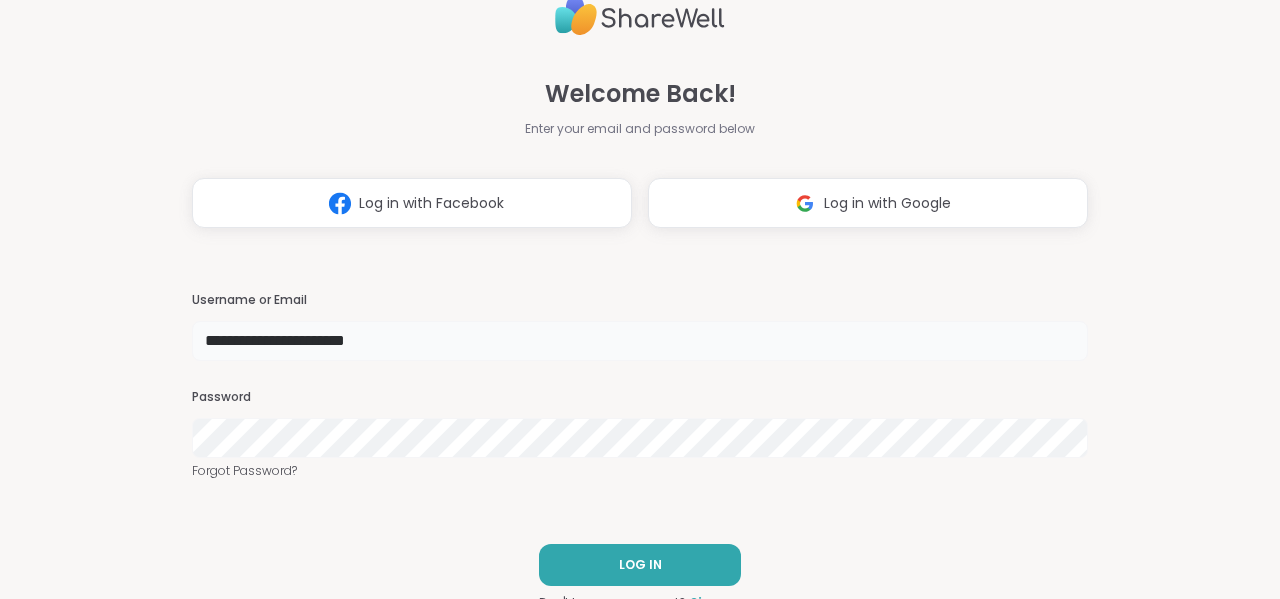 type on "**********" 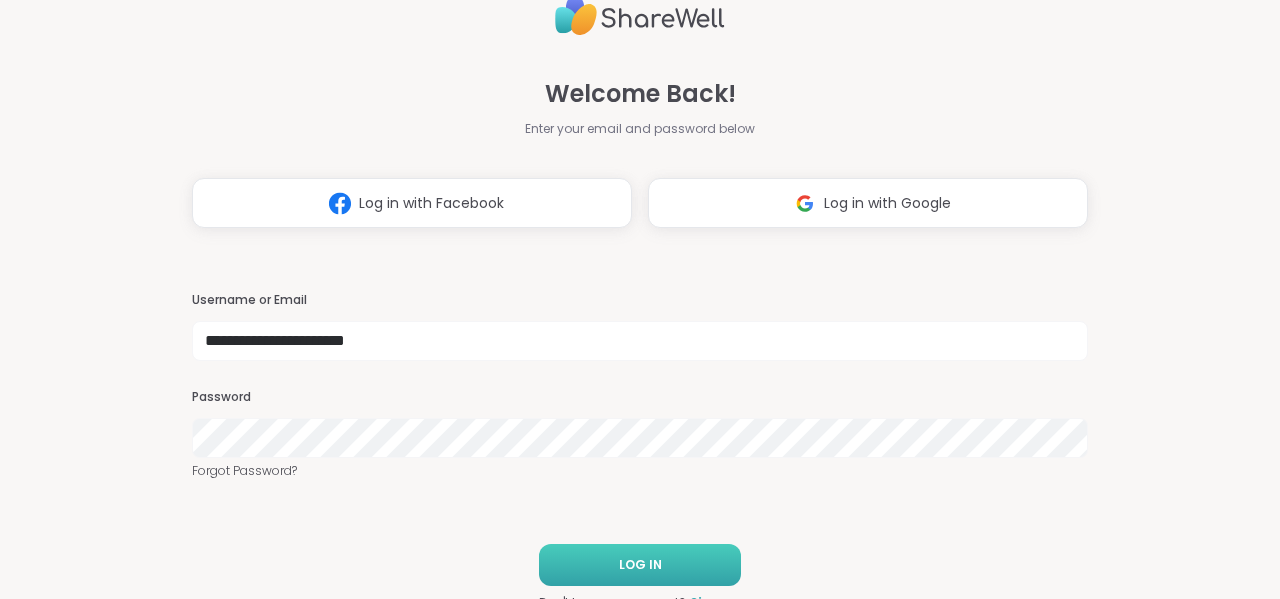 click on "LOG IN" at bounding box center (640, 565) 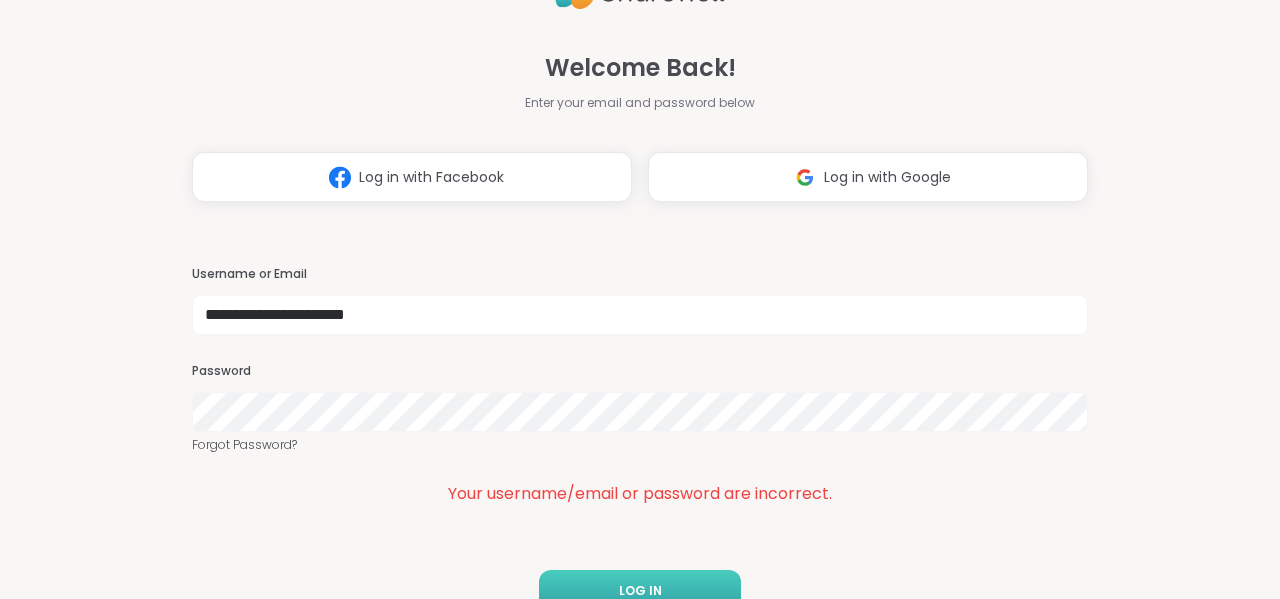 click on "LOG IN" at bounding box center (640, 591) 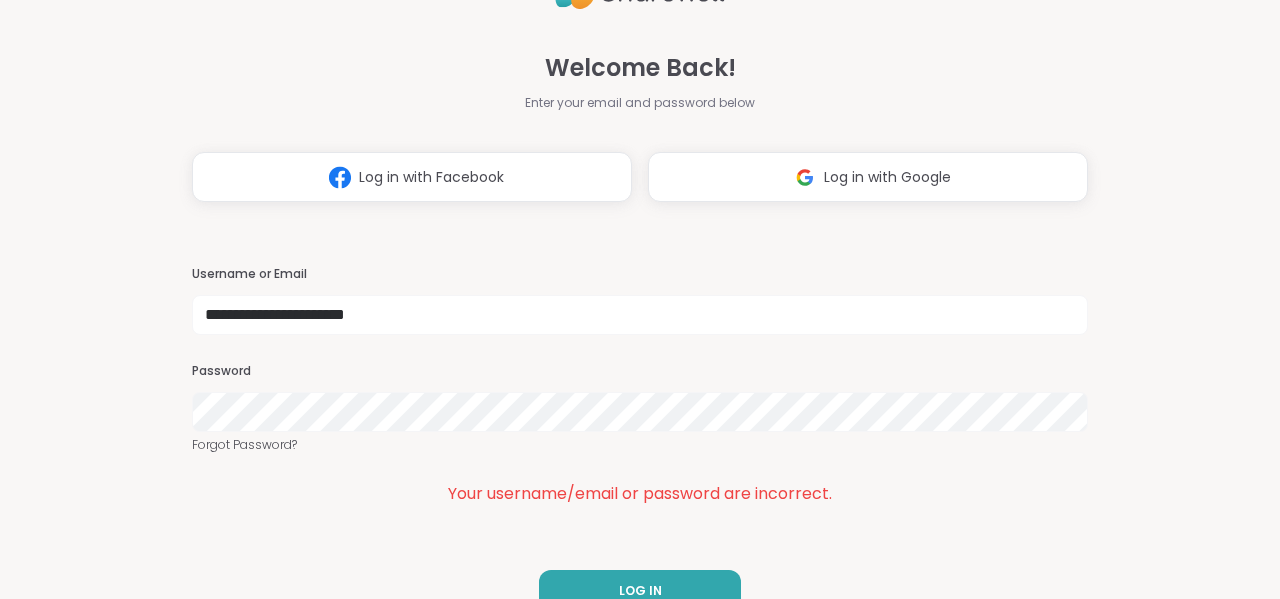 scroll, scrollTop: 38, scrollLeft: 0, axis: vertical 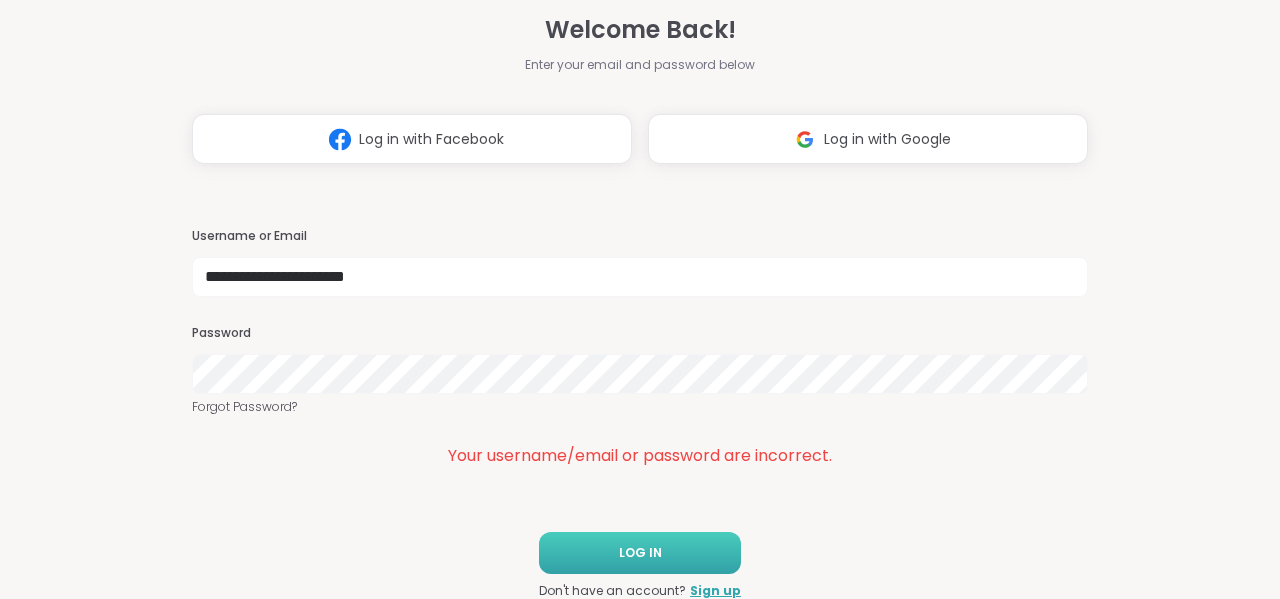click on "LOG IN" at bounding box center [640, 553] 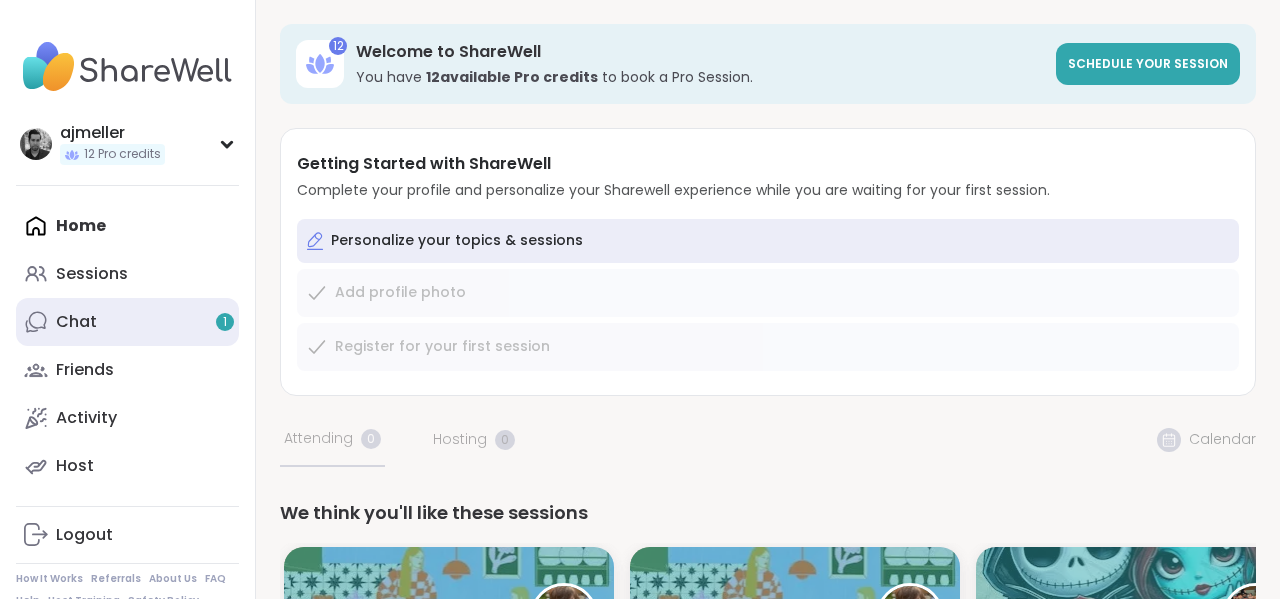 click on "Chat 1" at bounding box center (127, 322) 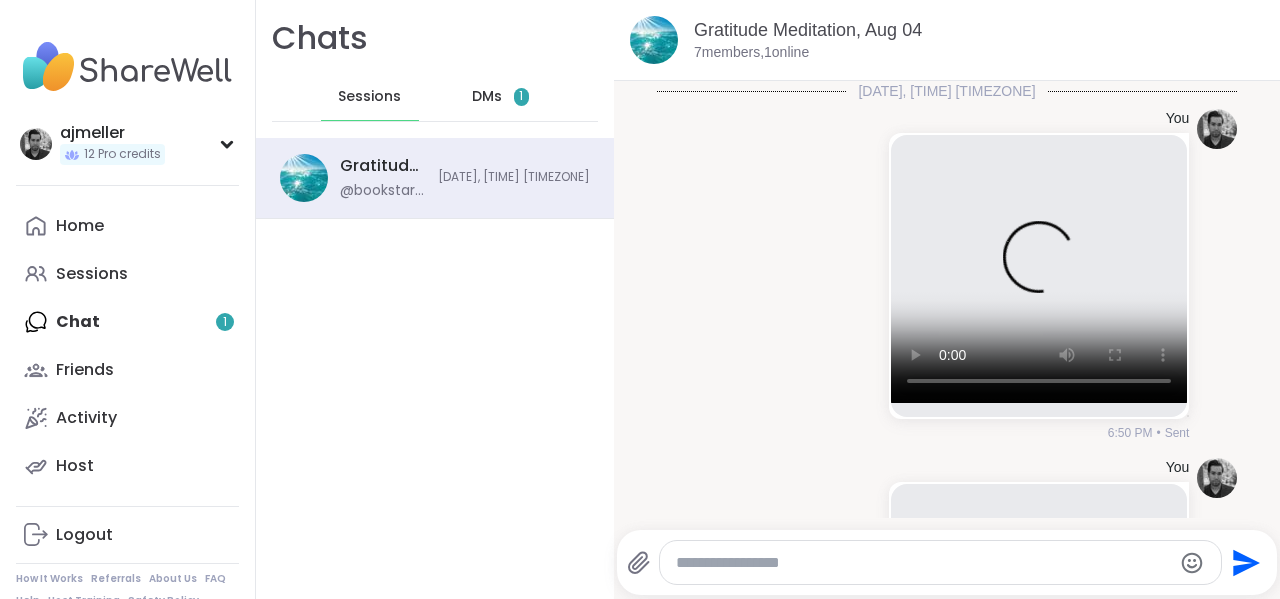 scroll, scrollTop: 4358, scrollLeft: 0, axis: vertical 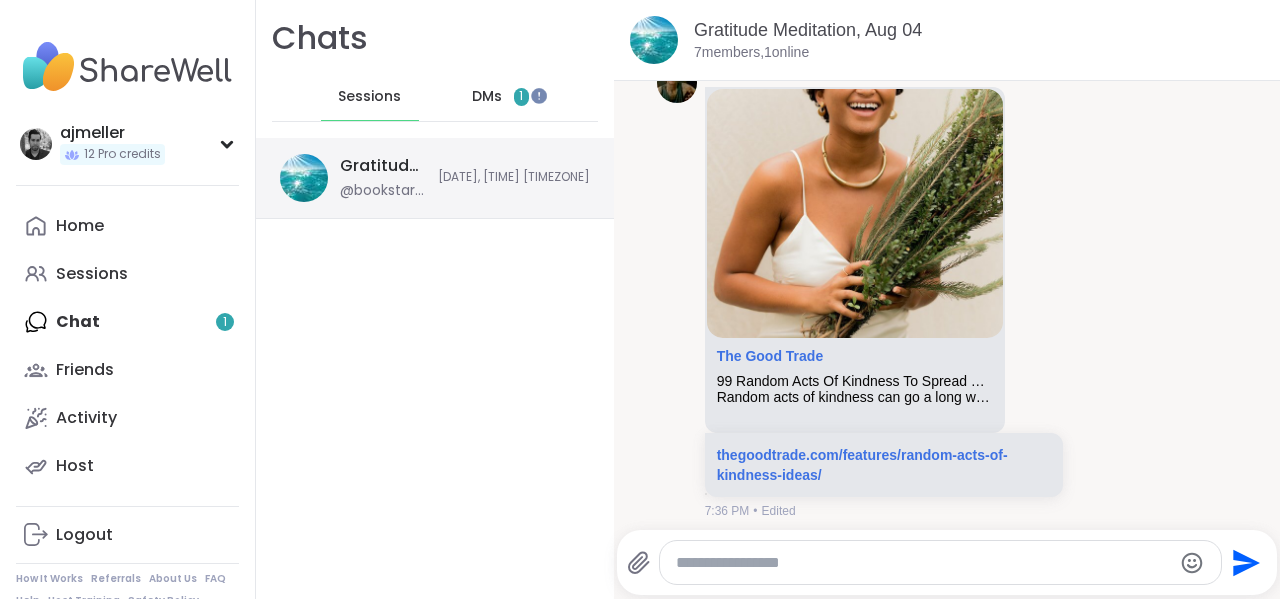 click on "Gratitude Meditation, Aug 04" at bounding box center [383, 166] 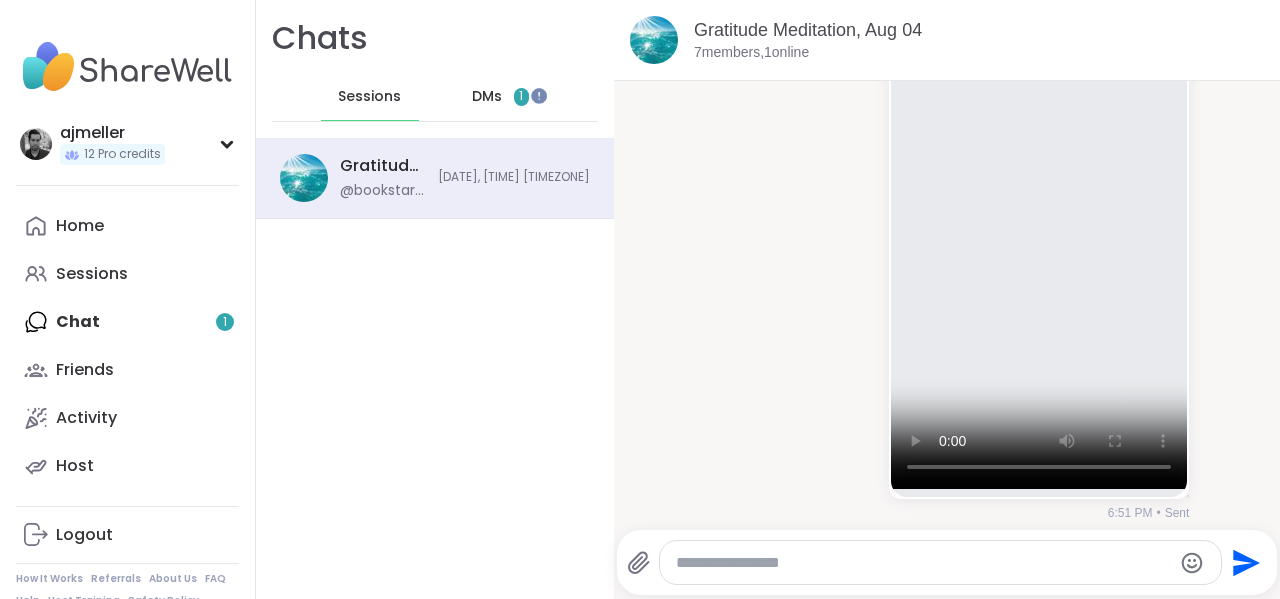 scroll, scrollTop: 474, scrollLeft: 0, axis: vertical 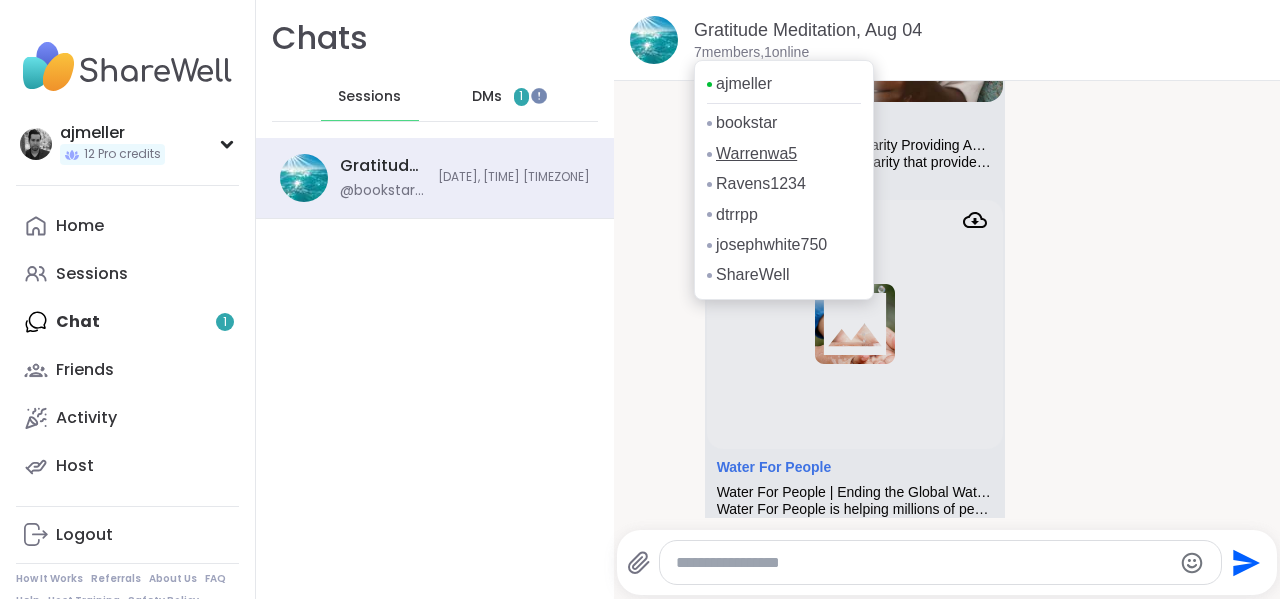 click on "Warrenwa5" at bounding box center [756, 154] 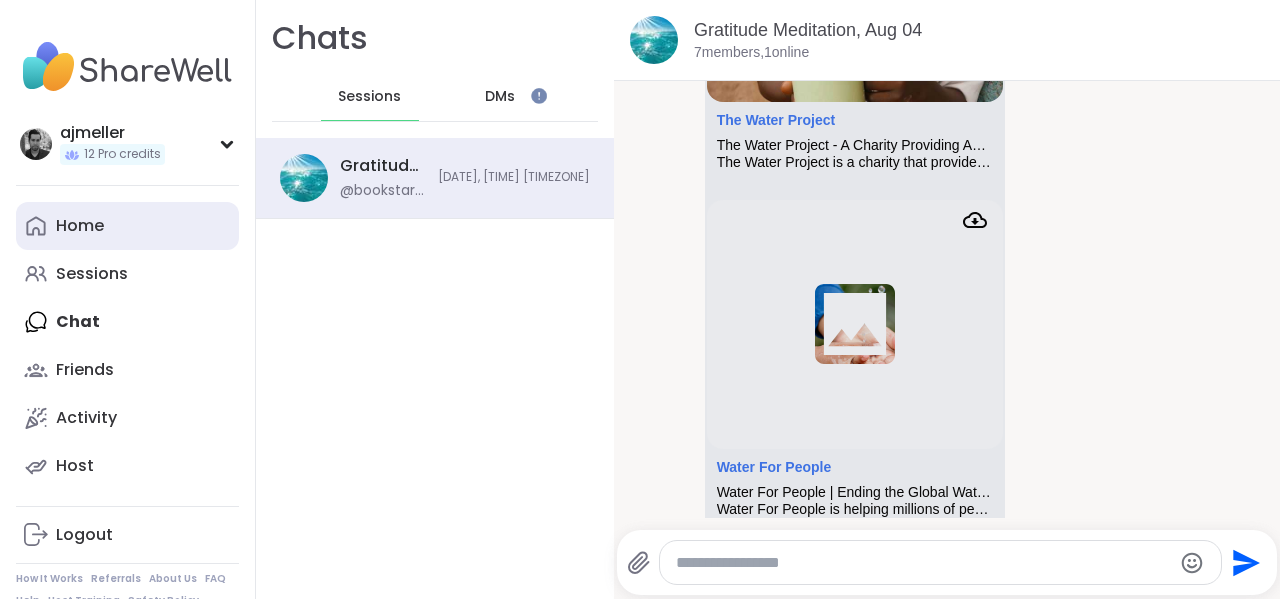 click on "Home" at bounding box center [80, 226] 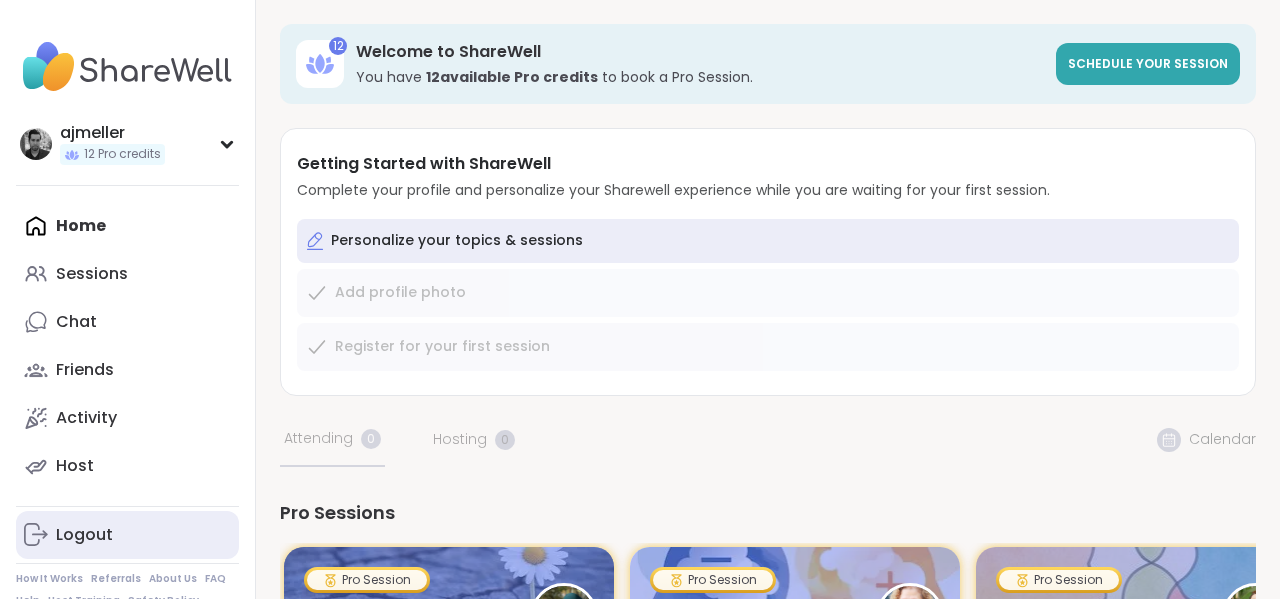 click on "Logout" at bounding box center [84, 535] 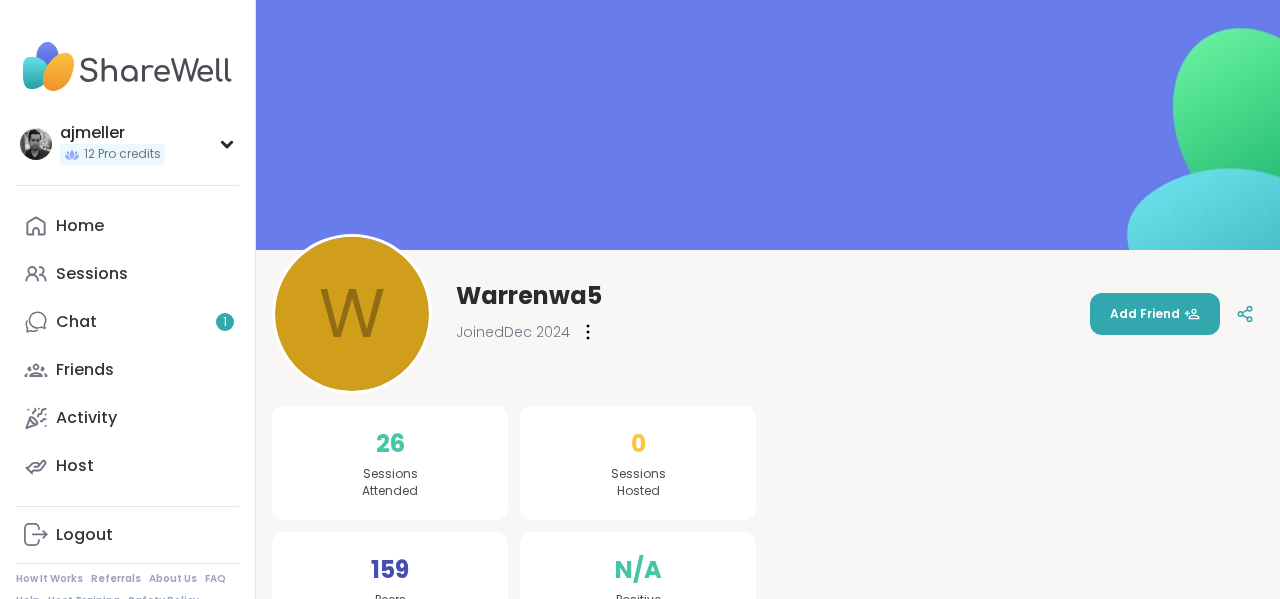 scroll, scrollTop: 0, scrollLeft: 0, axis: both 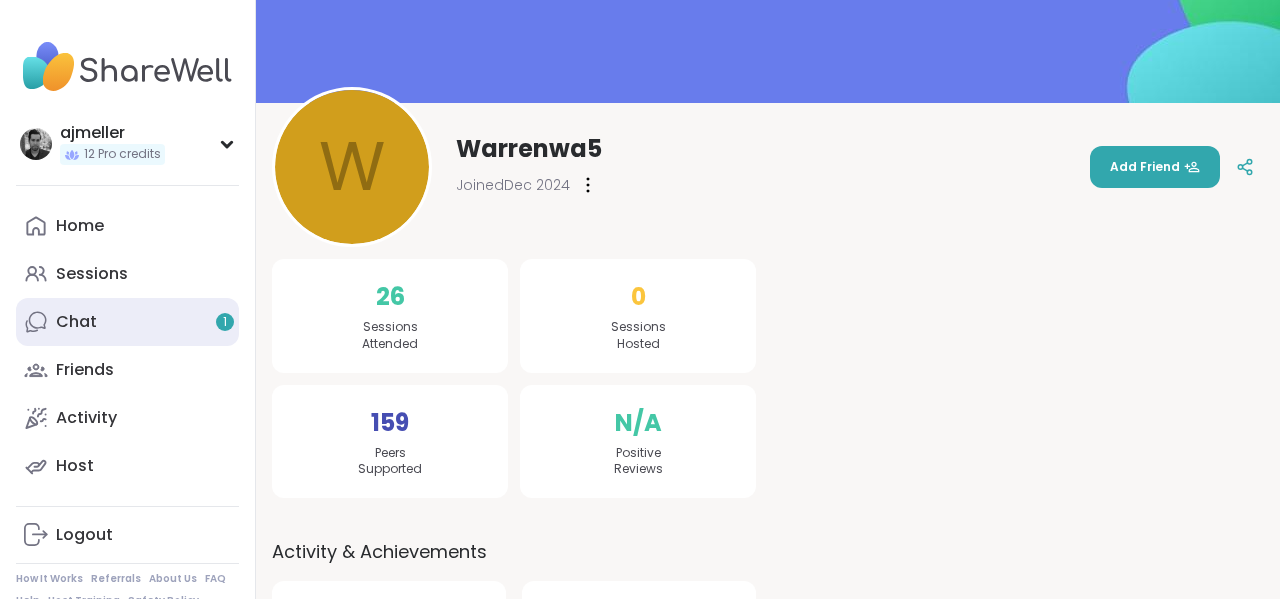 click on "Chat 1" at bounding box center (127, 322) 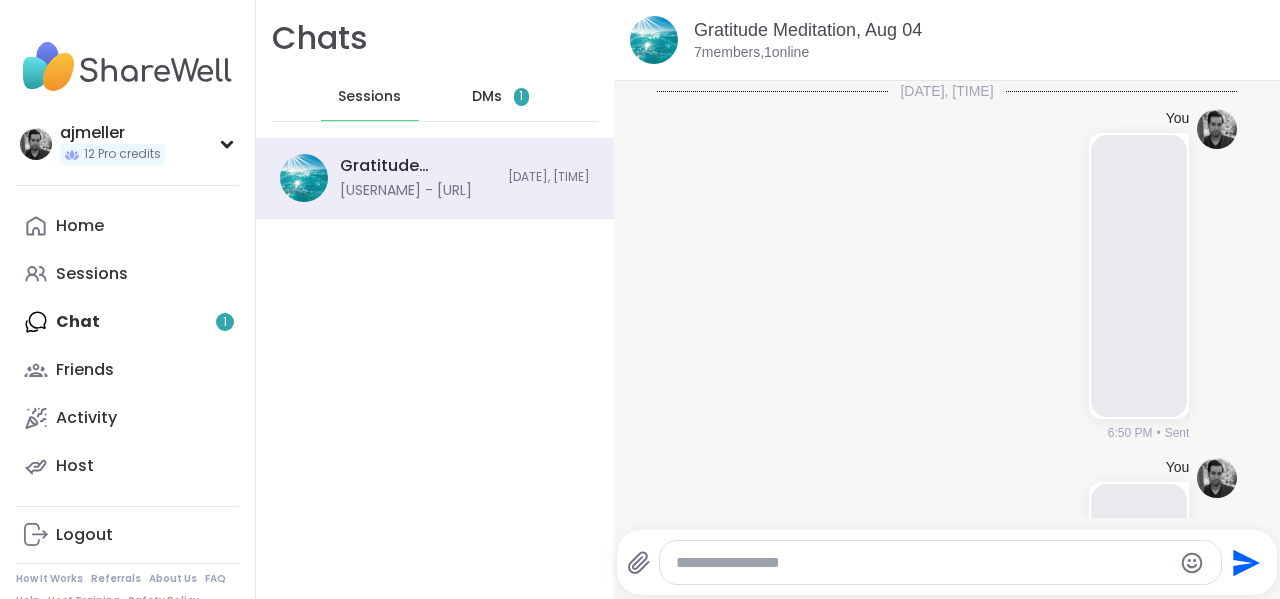 scroll, scrollTop: 0, scrollLeft: 0, axis: both 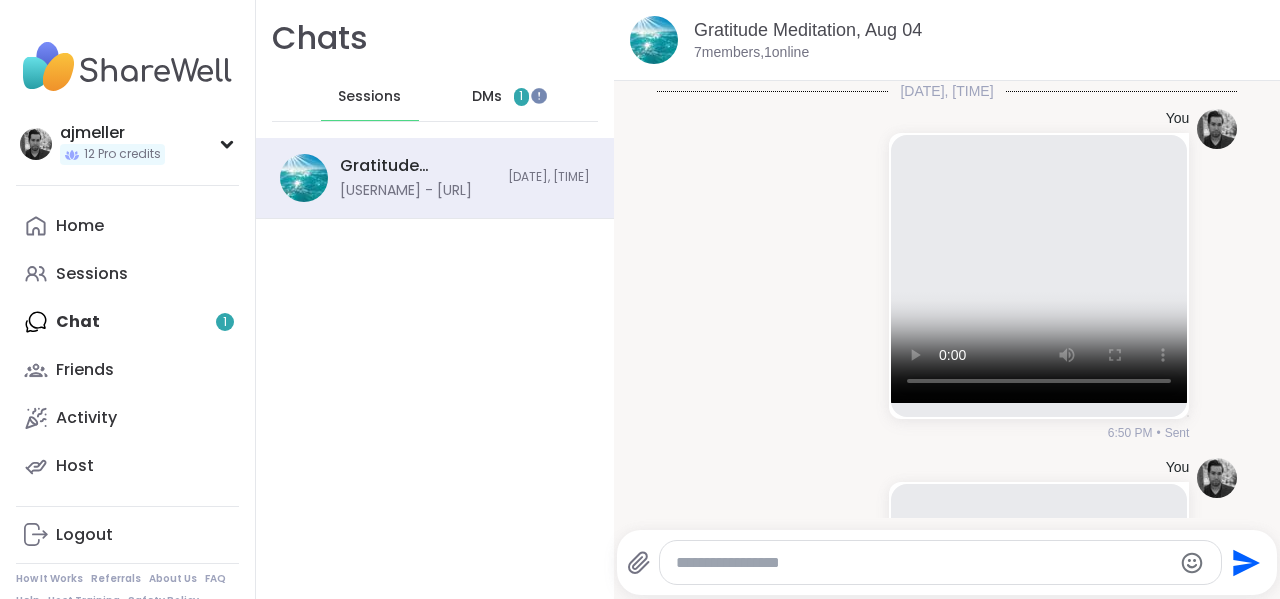 click on "DMs 1" at bounding box center (501, 97) 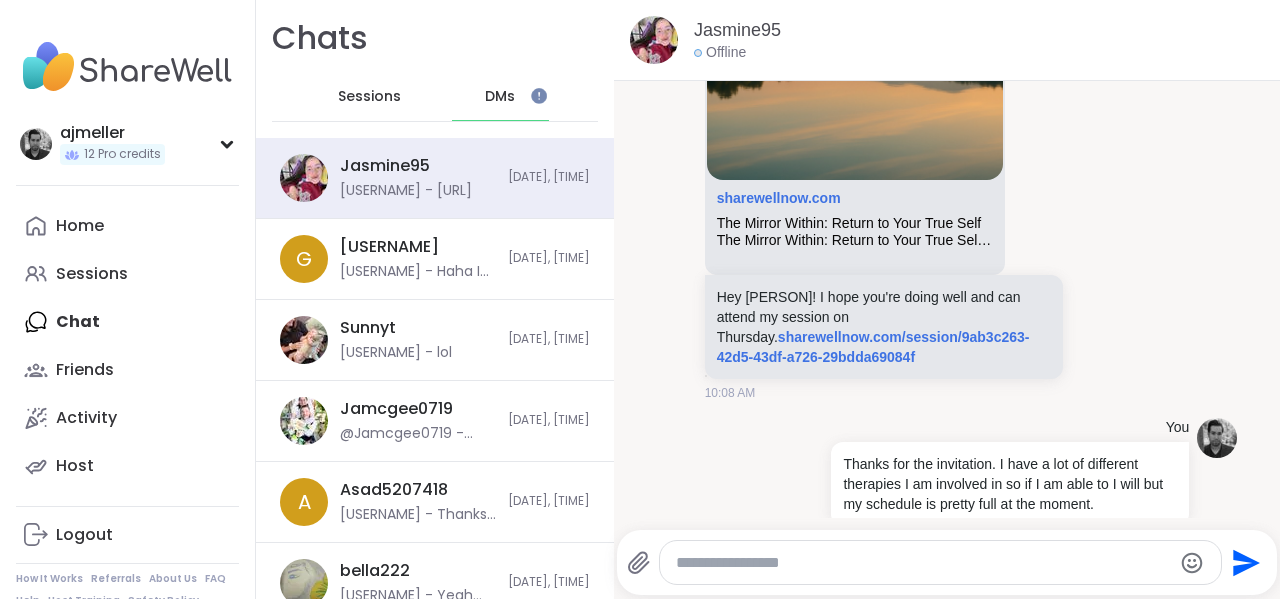 scroll, scrollTop: 0, scrollLeft: 0, axis: both 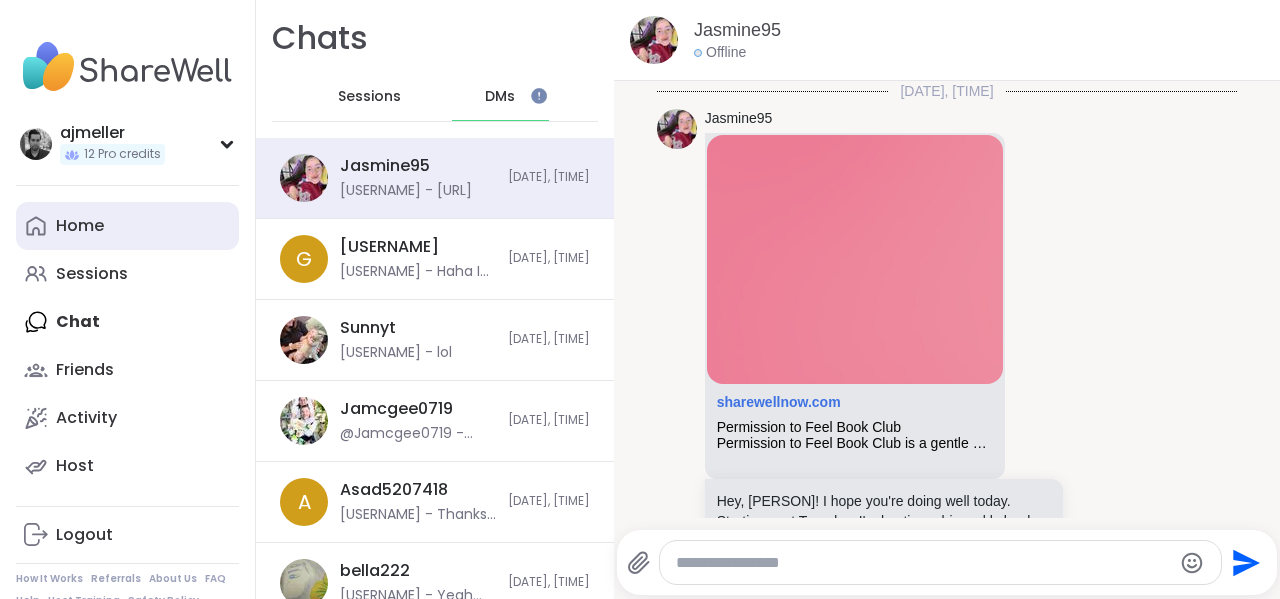 click on "Home" at bounding box center (80, 226) 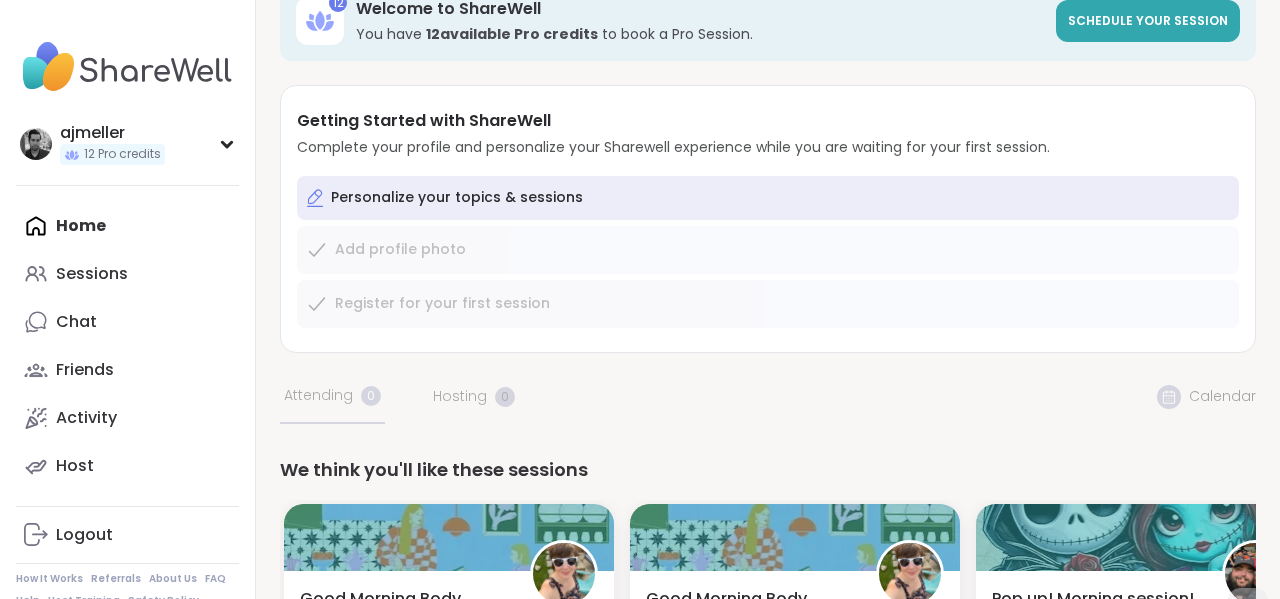 scroll, scrollTop: 0, scrollLeft: 0, axis: both 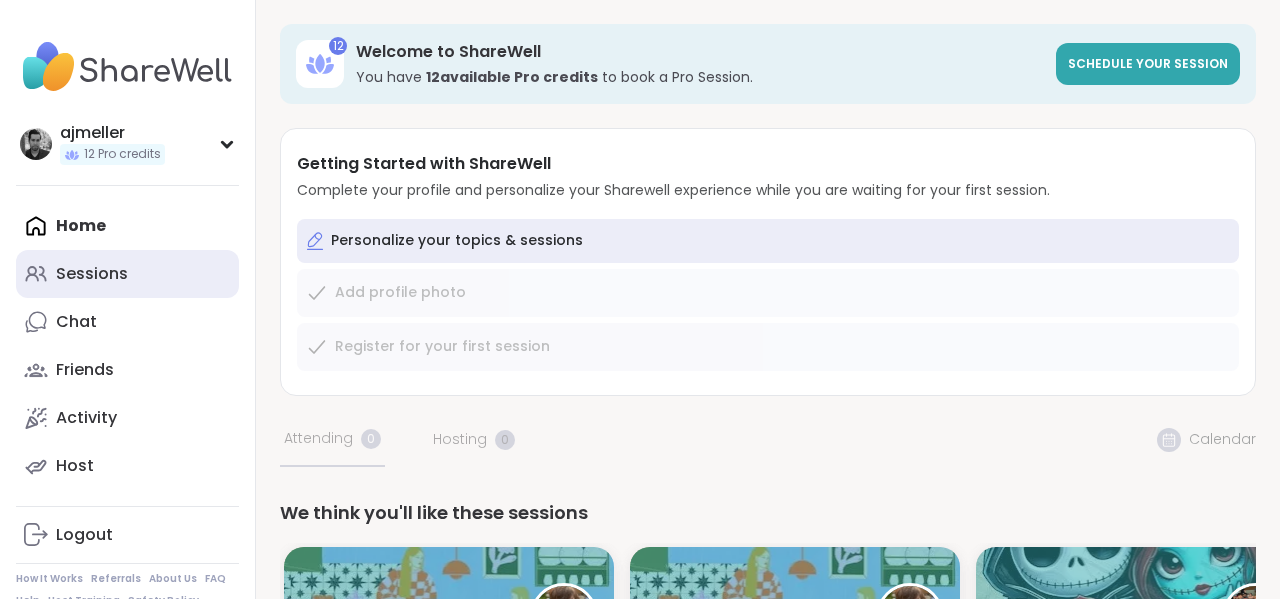 click on "Sessions" at bounding box center (92, 274) 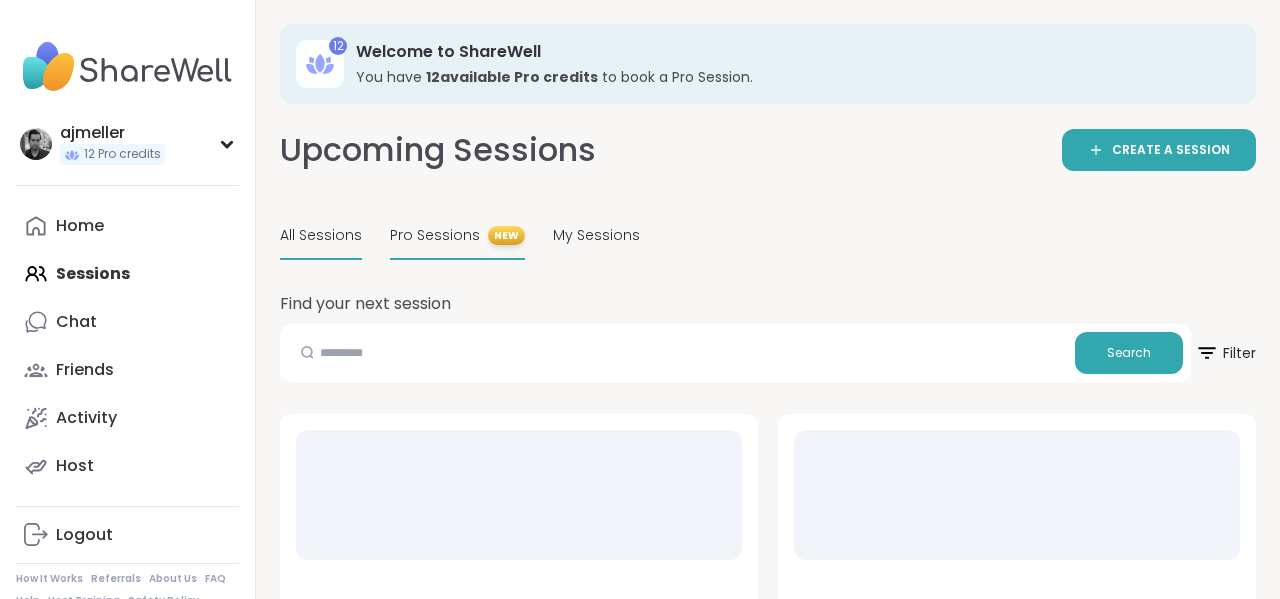 click on "Pro Sessions" at bounding box center (435, 235) 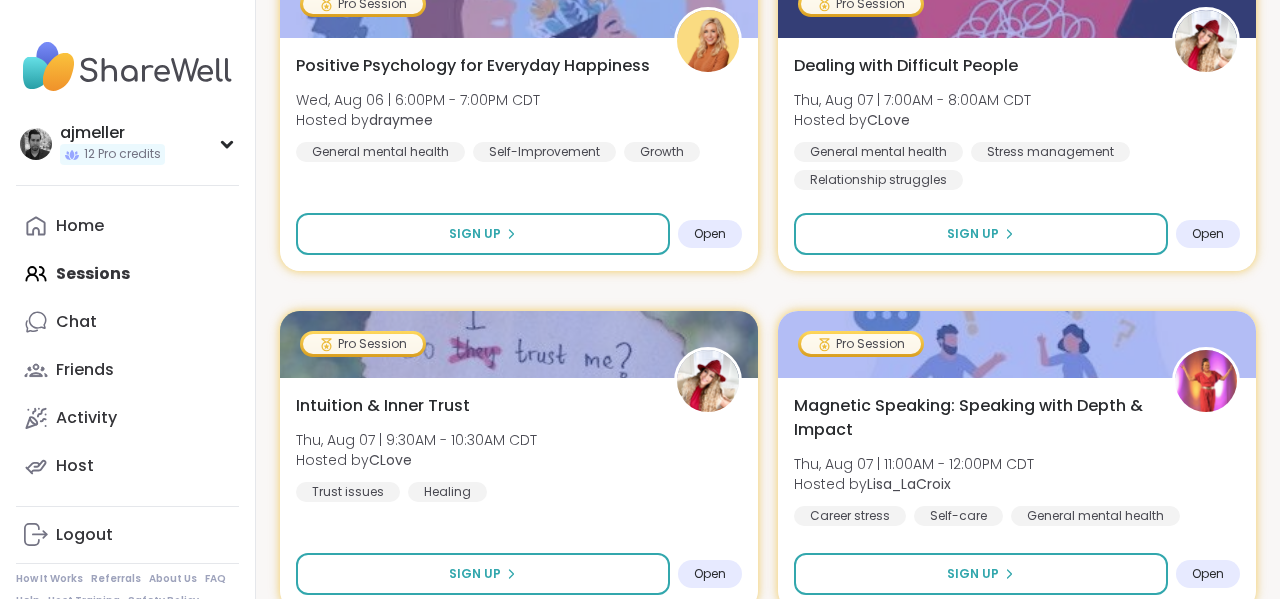 scroll, scrollTop: 0, scrollLeft: 0, axis: both 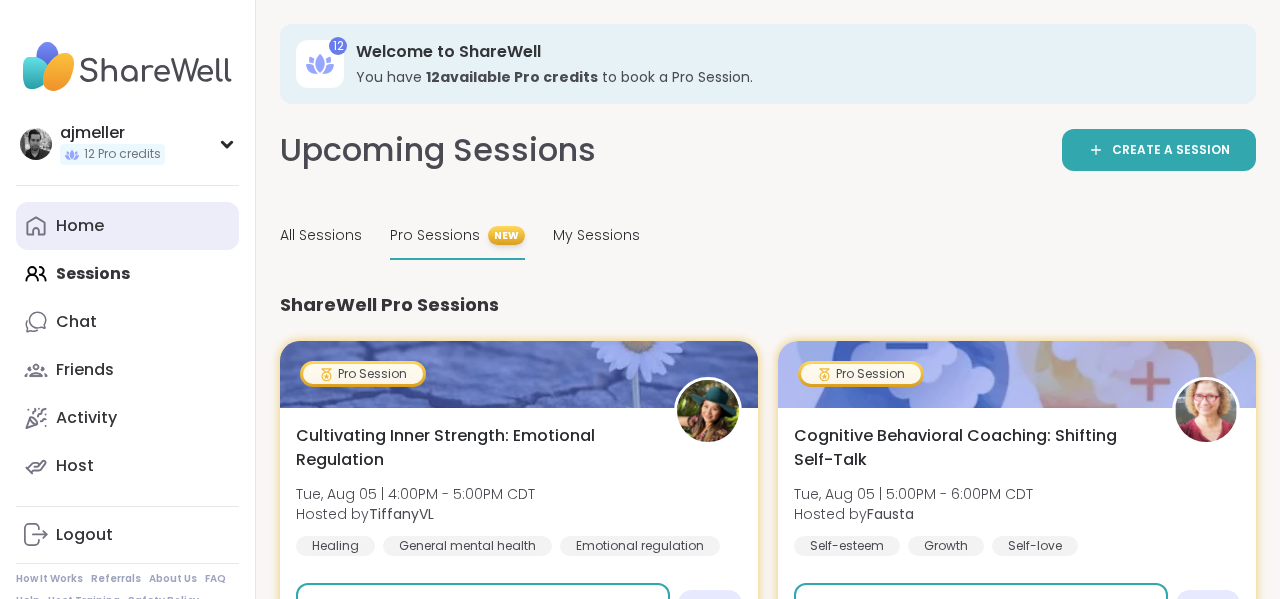 click on "Home" at bounding box center (127, 226) 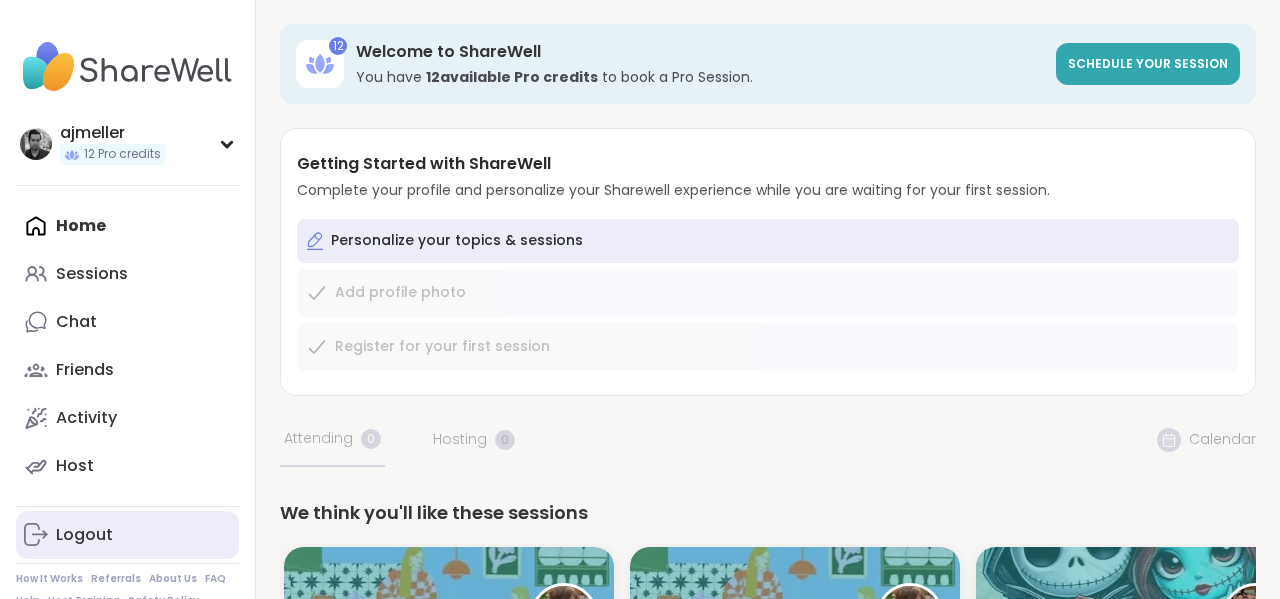click on "Logout" at bounding box center [84, 535] 